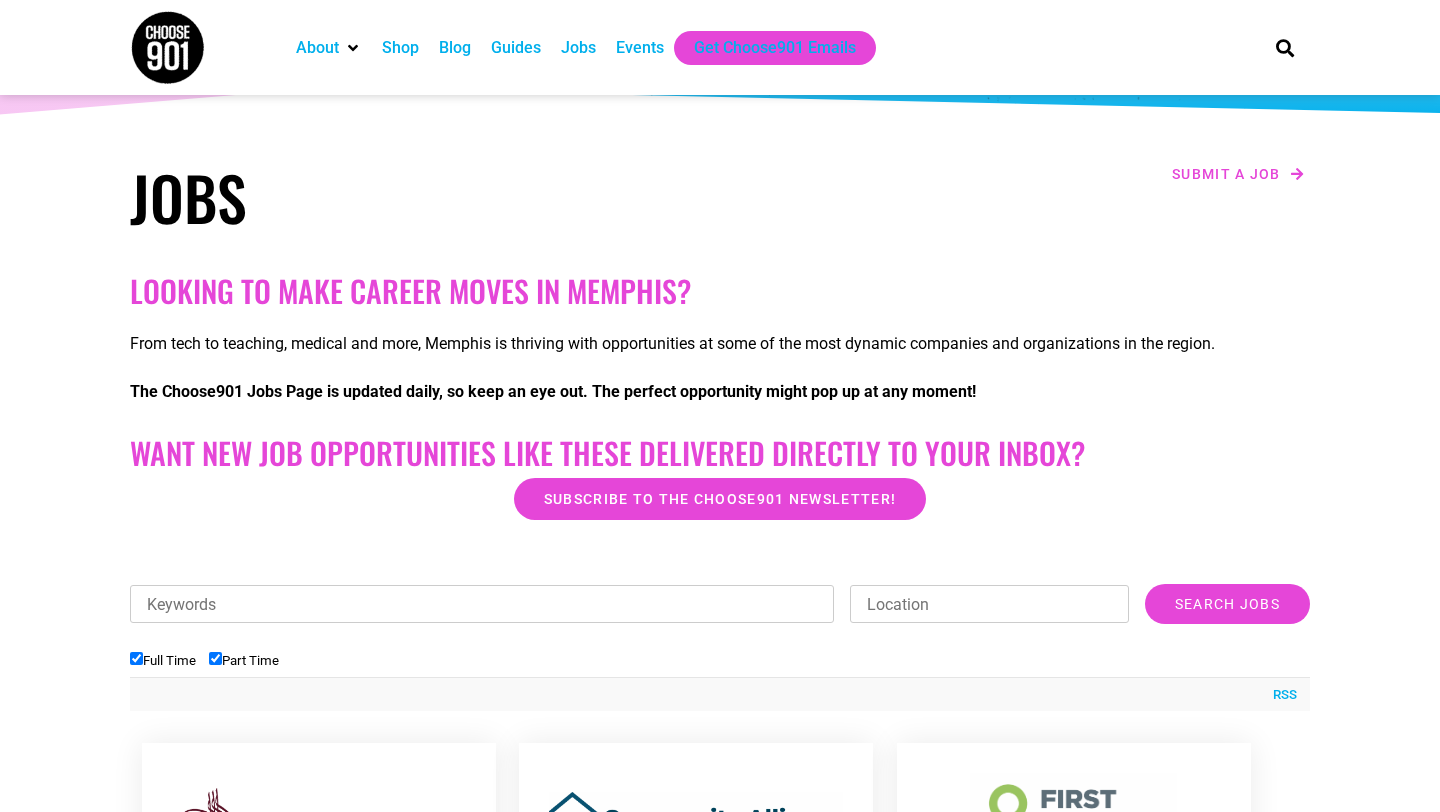 scroll, scrollTop: 0, scrollLeft: 0, axis: both 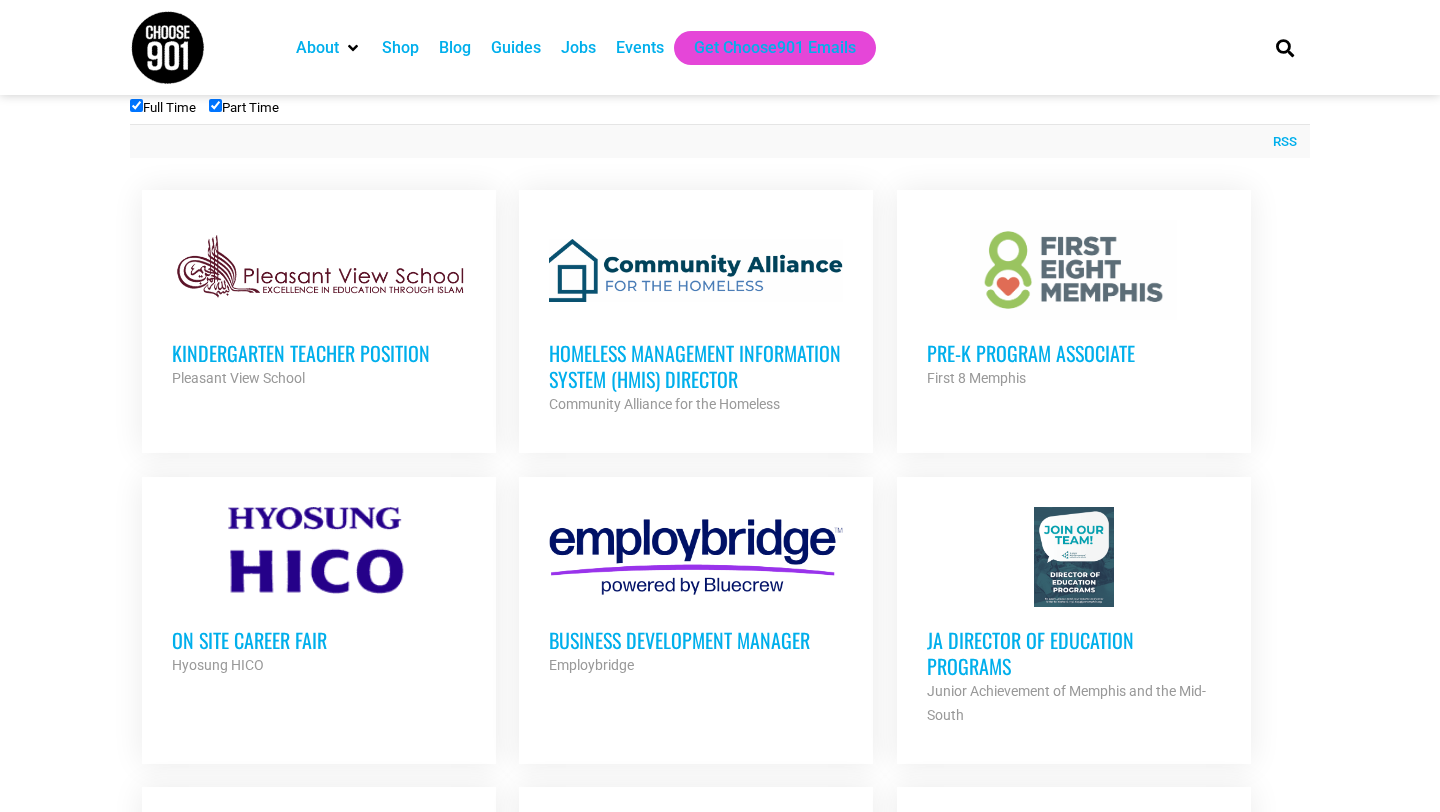 click on "Pre-K Program Associate" at bounding box center (1074, 353) 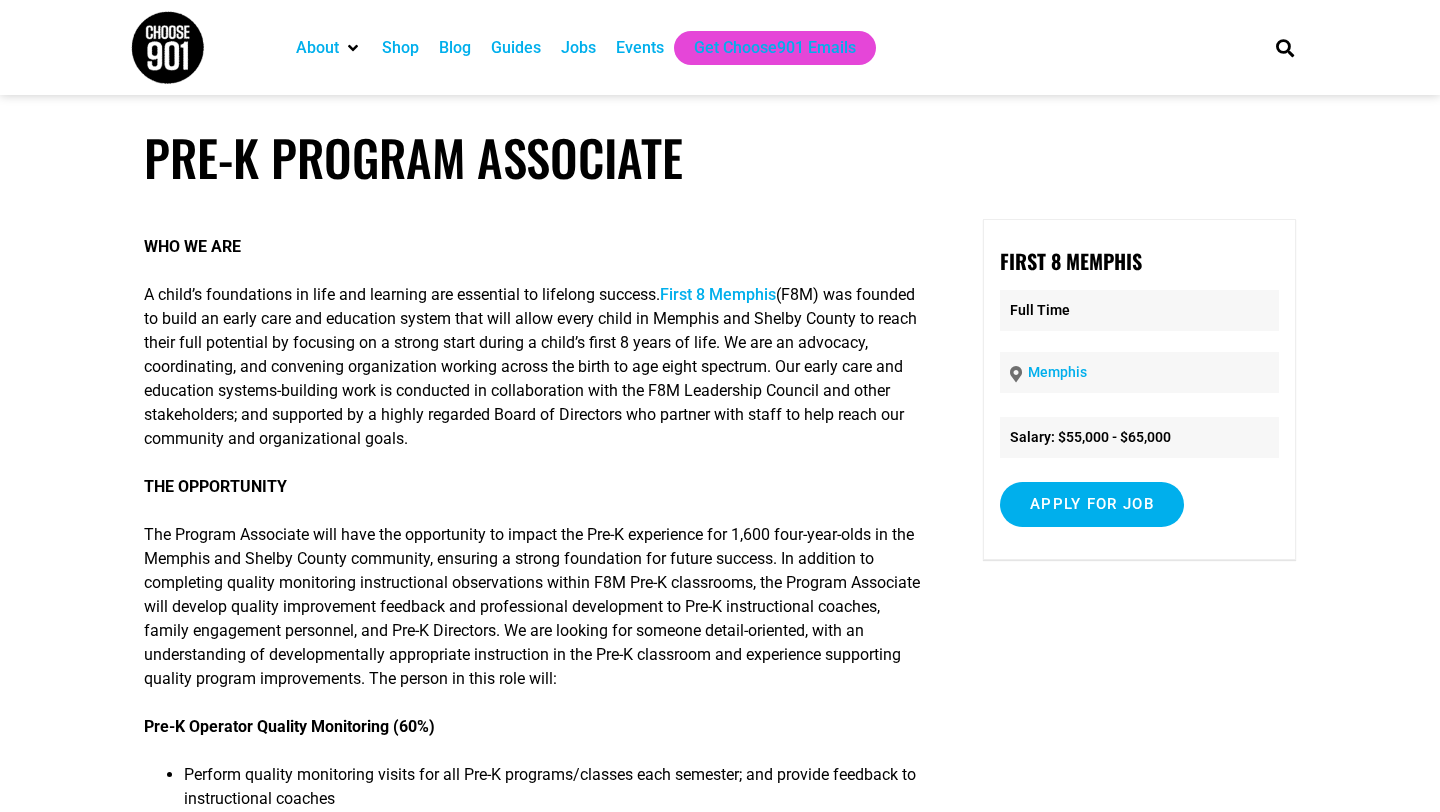 scroll, scrollTop: 0, scrollLeft: 0, axis: both 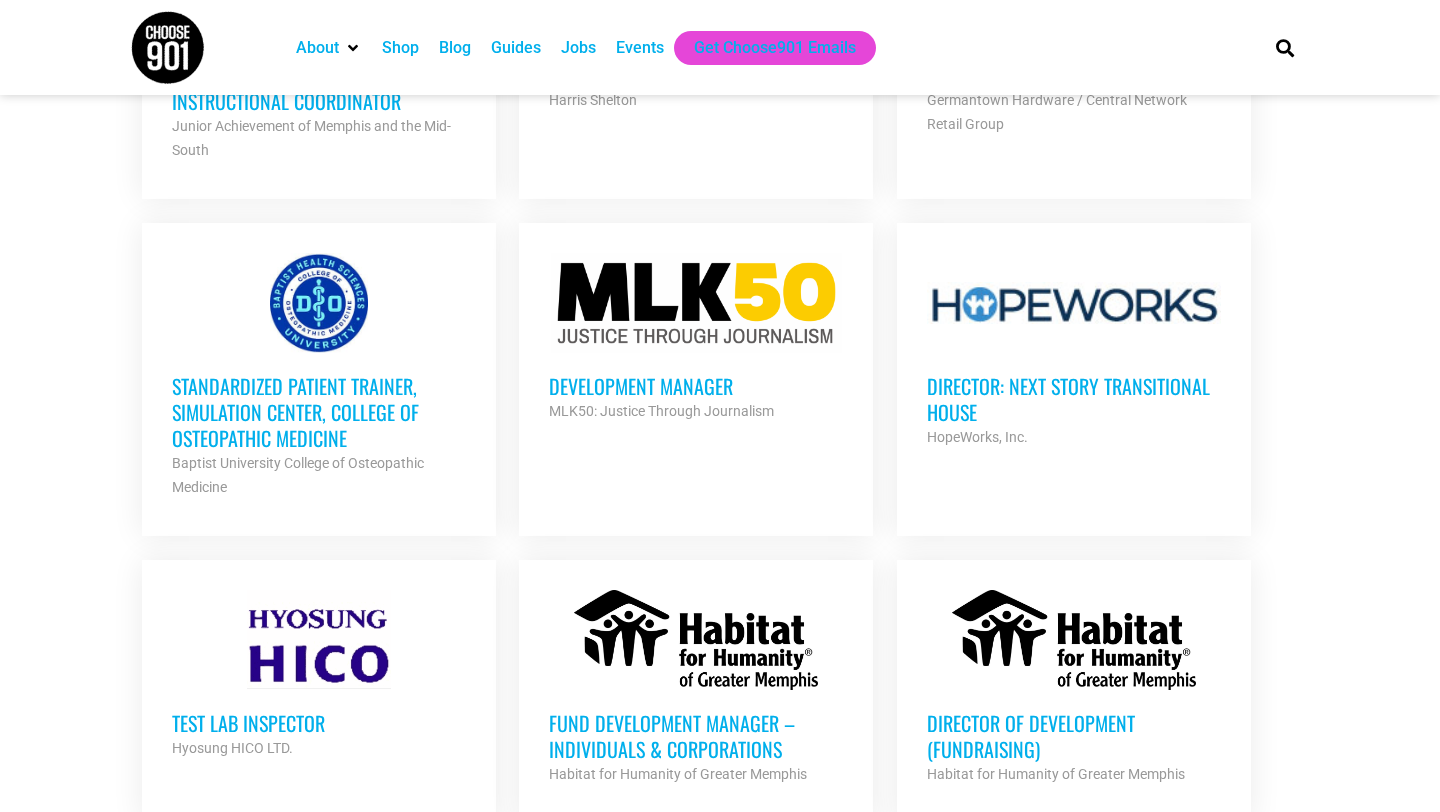 click on "Development Manager" at bounding box center [696, 386] 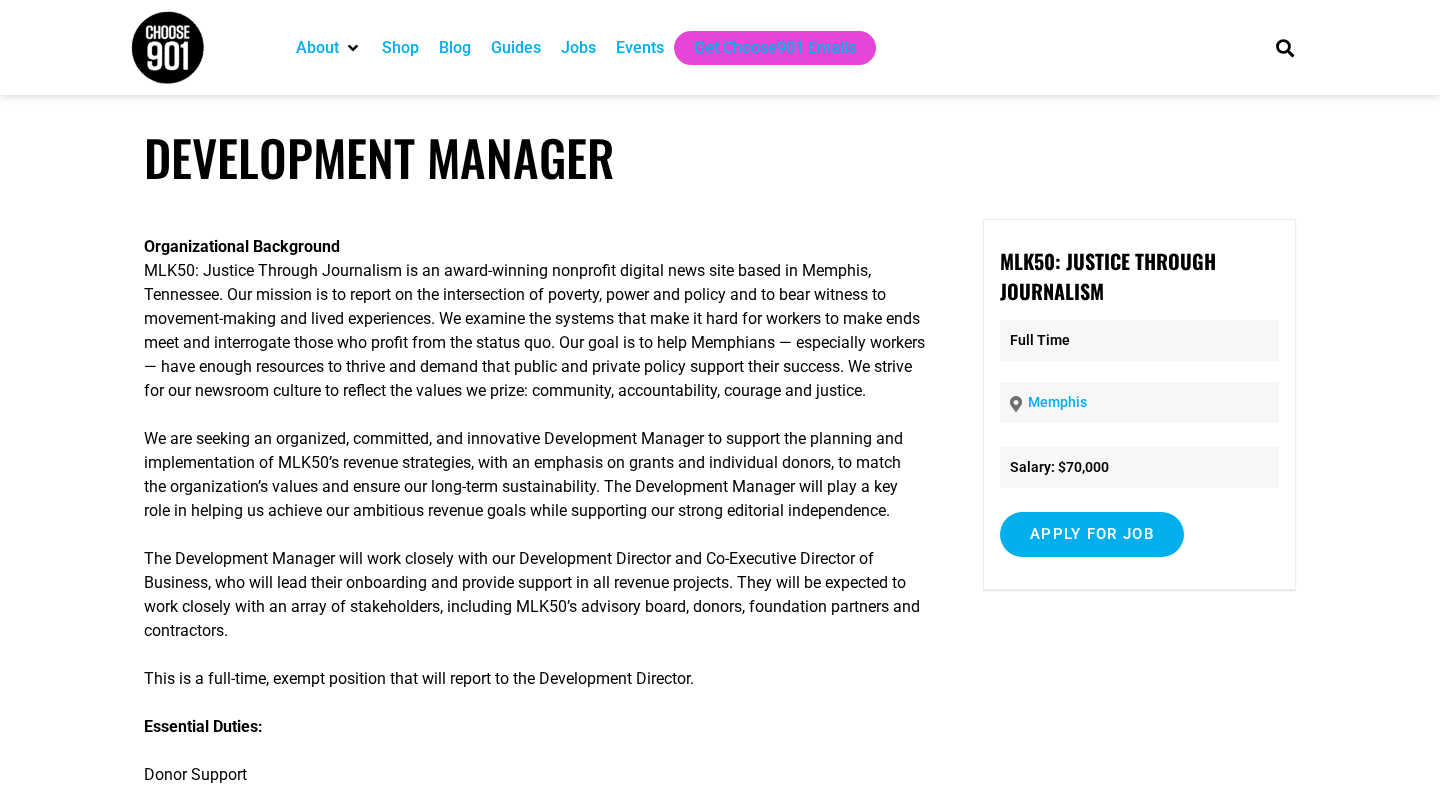 scroll, scrollTop: 0, scrollLeft: 0, axis: both 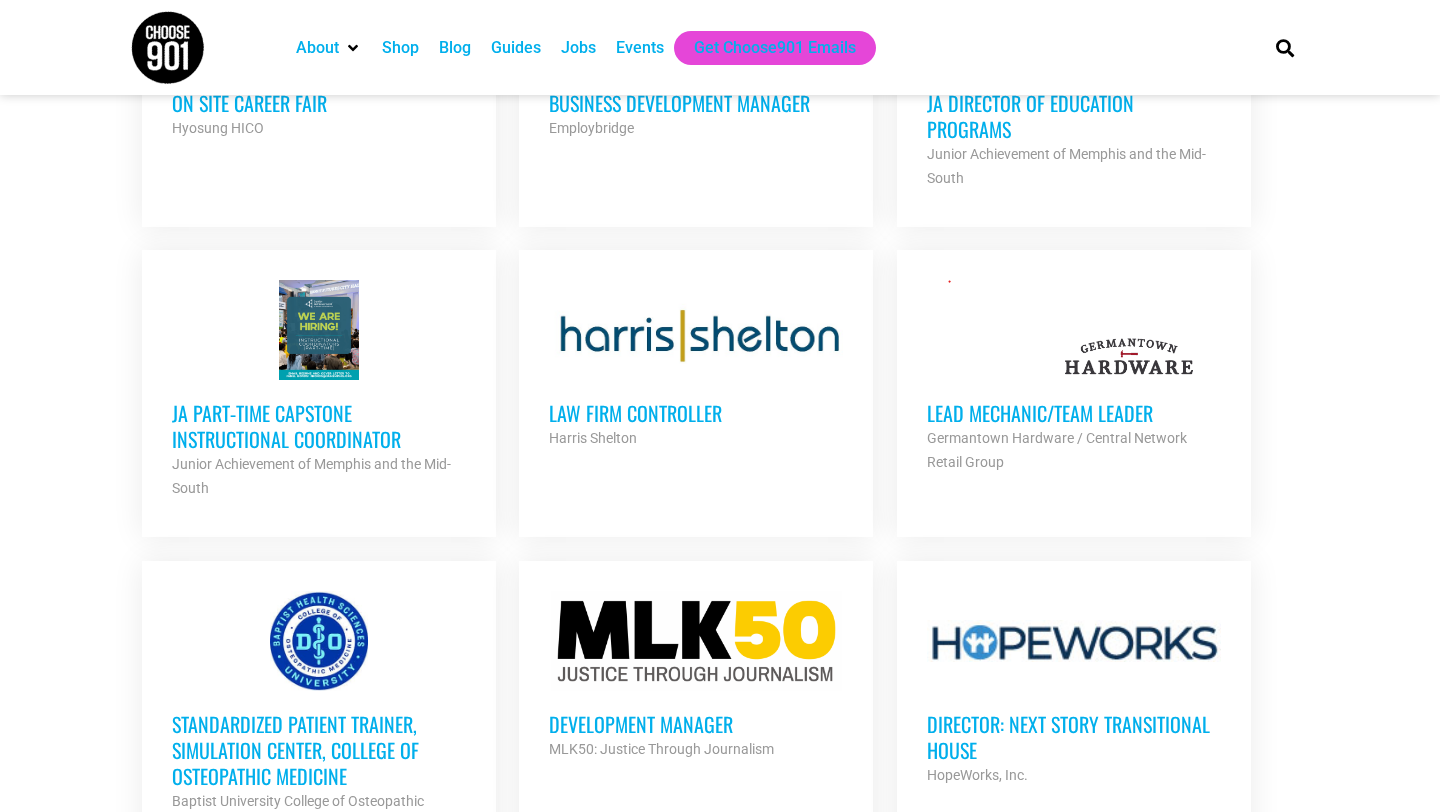 click on "Lead Mechanic/Team Leader" at bounding box center [1074, 413] 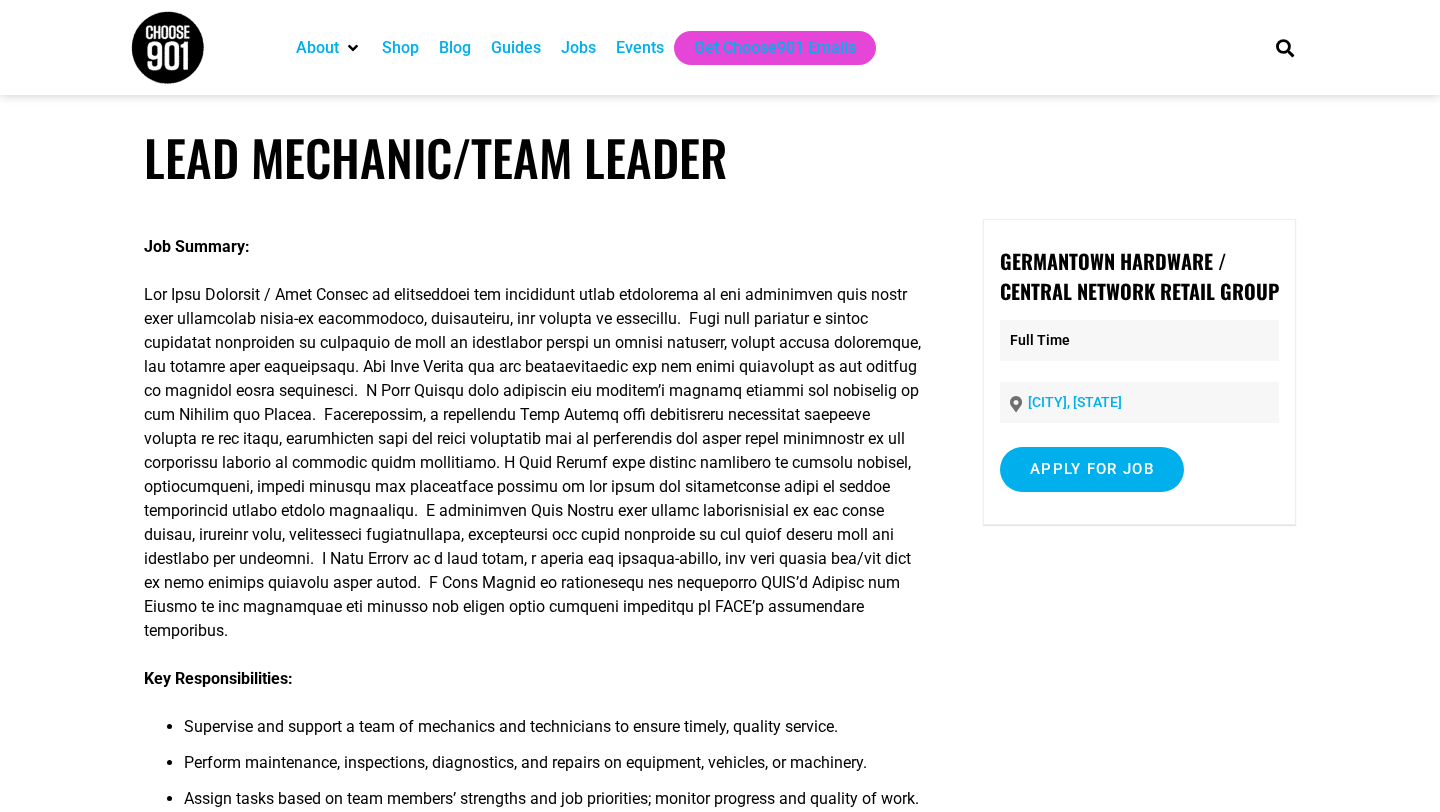 scroll, scrollTop: 0, scrollLeft: 0, axis: both 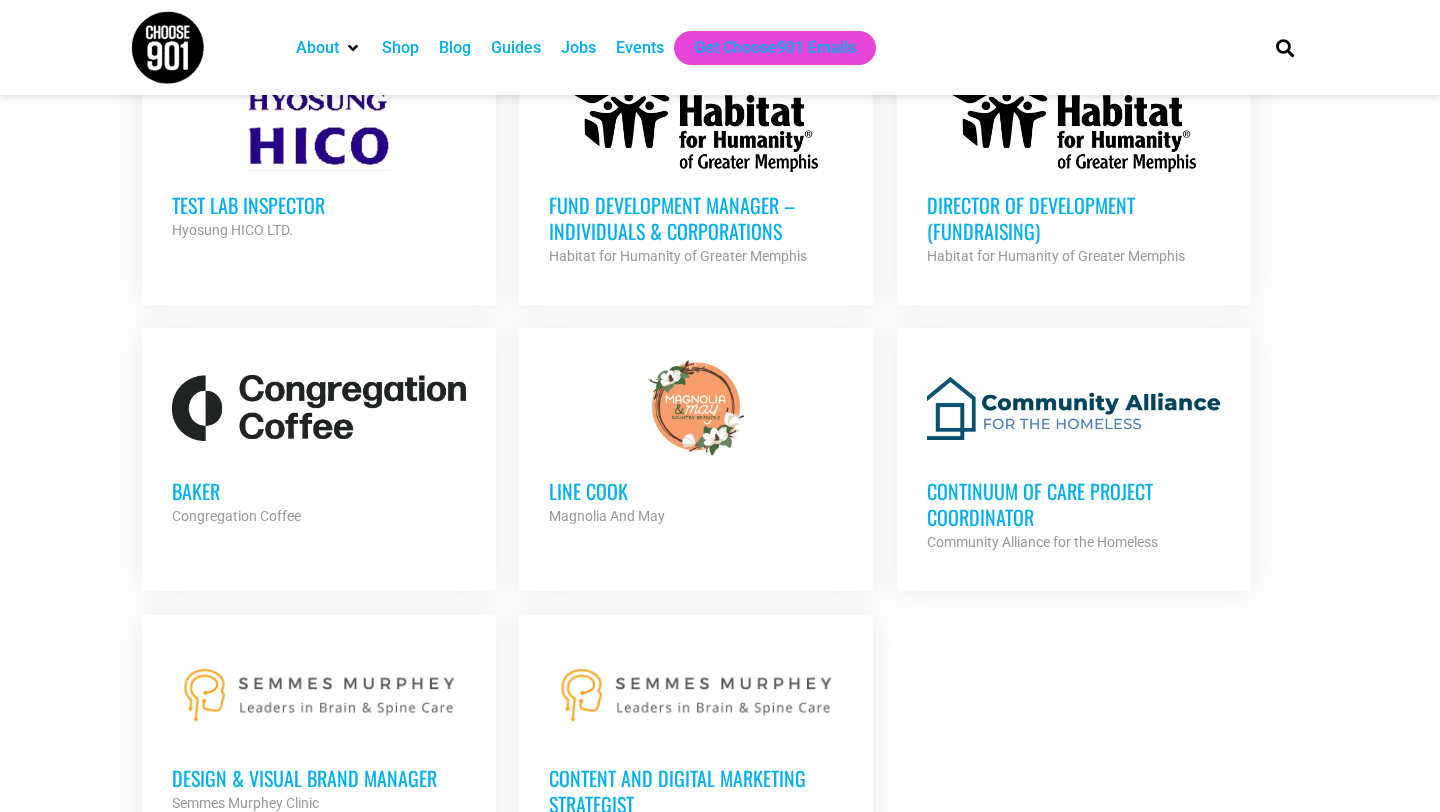 click on "Line cook" at bounding box center (696, 491) 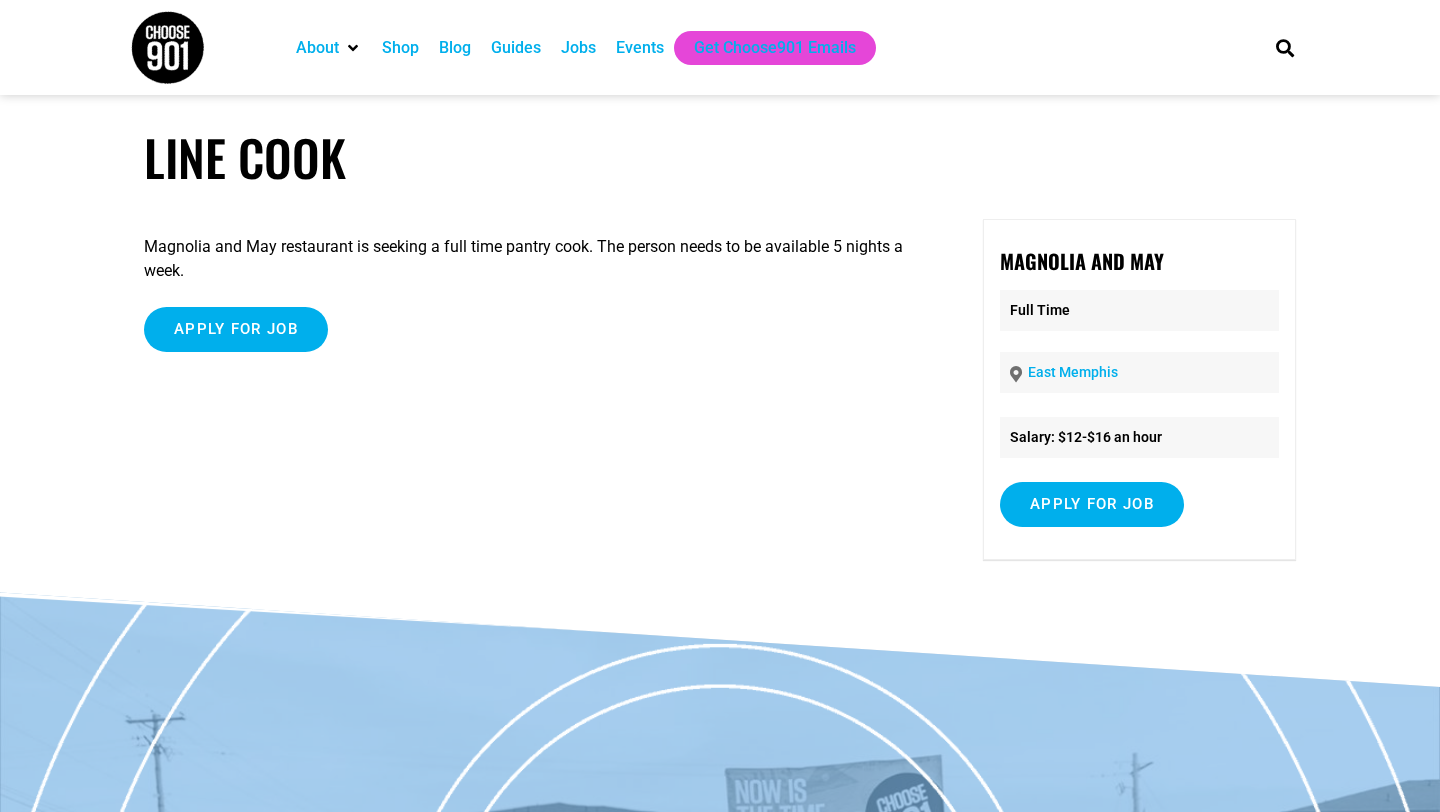 scroll, scrollTop: 0, scrollLeft: 0, axis: both 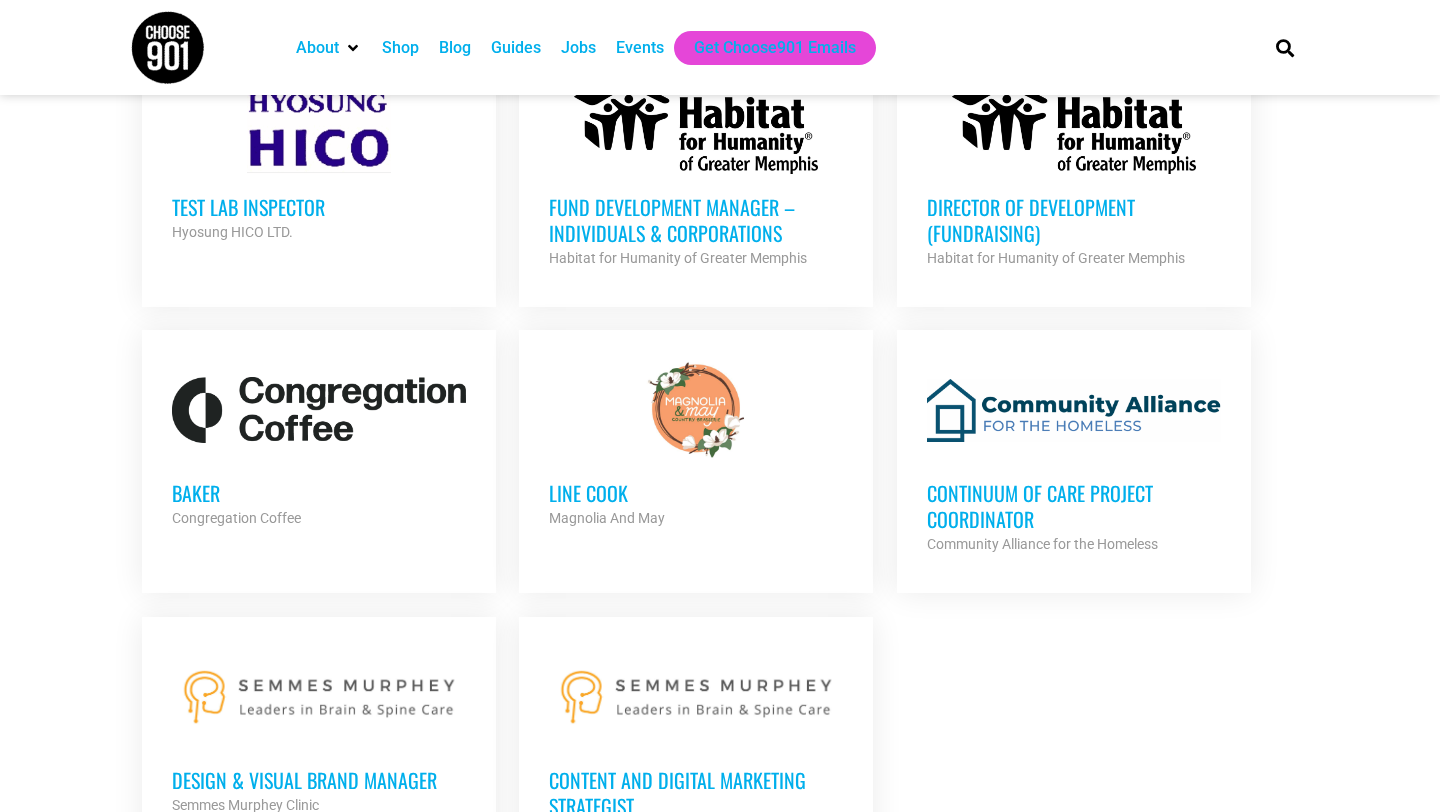 click at bounding box center [319, 410] 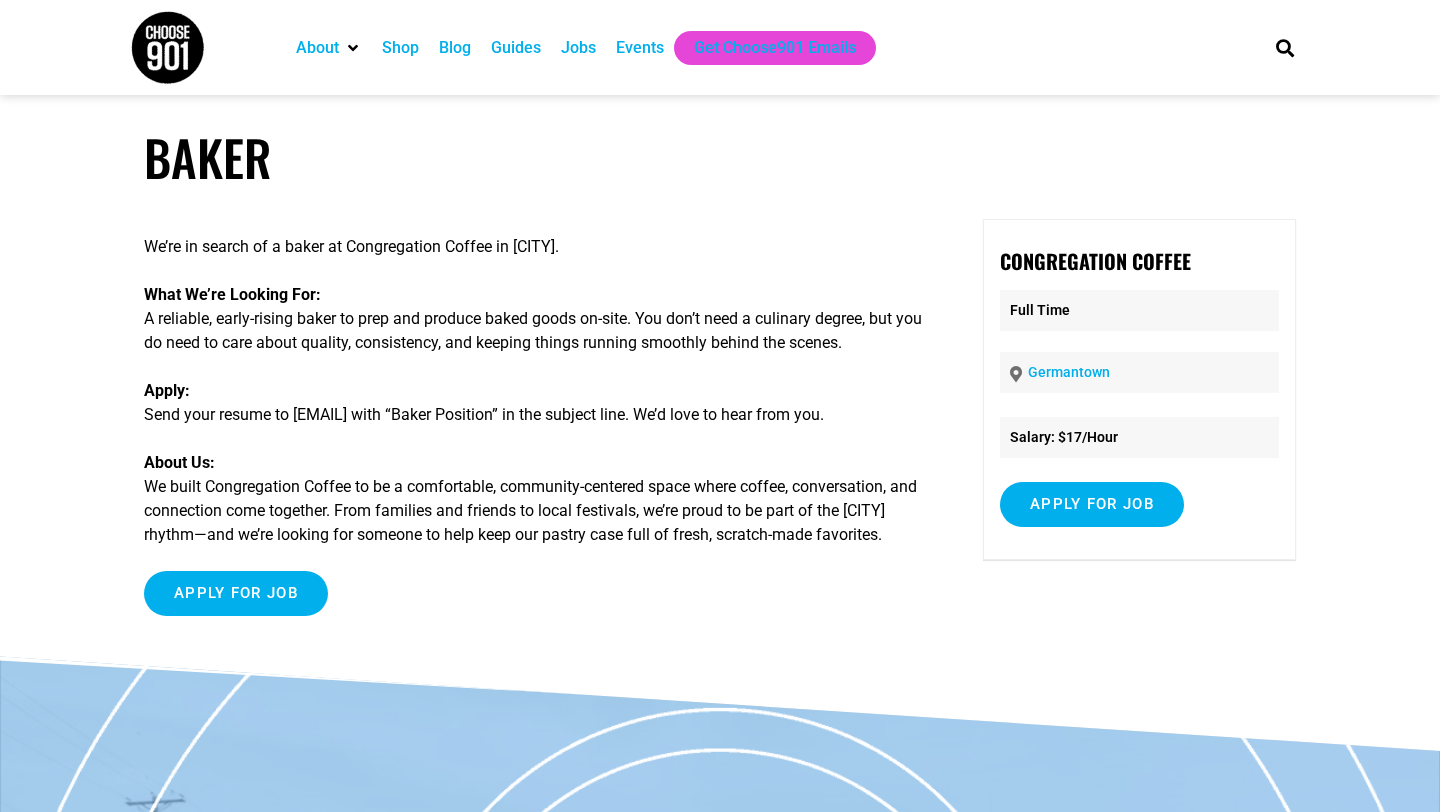 scroll, scrollTop: 0, scrollLeft: 0, axis: both 